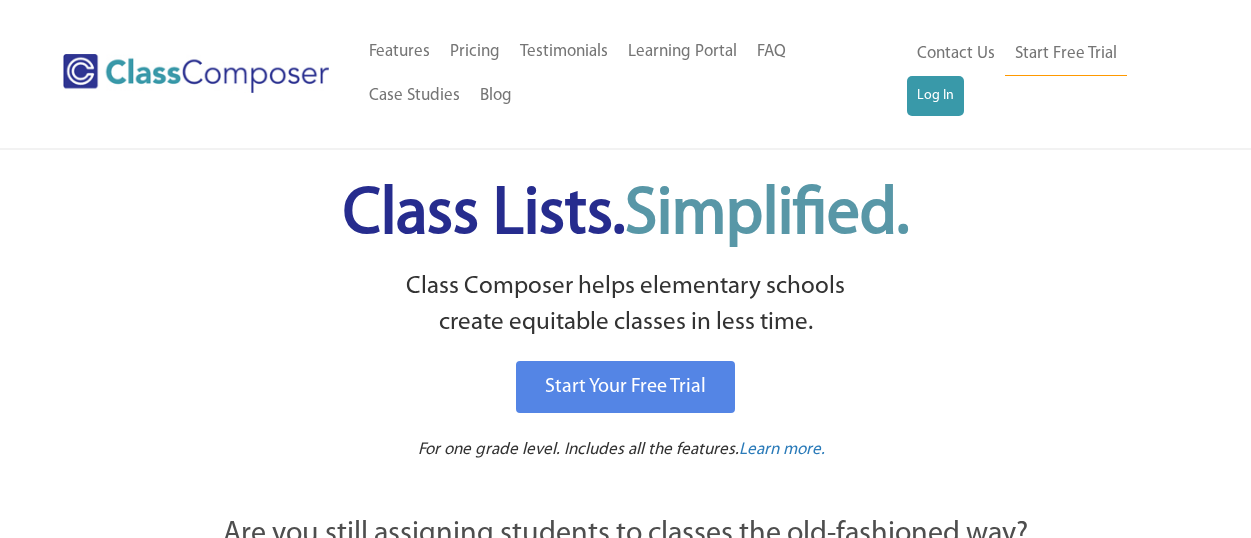 scroll, scrollTop: 0, scrollLeft: 0, axis: both 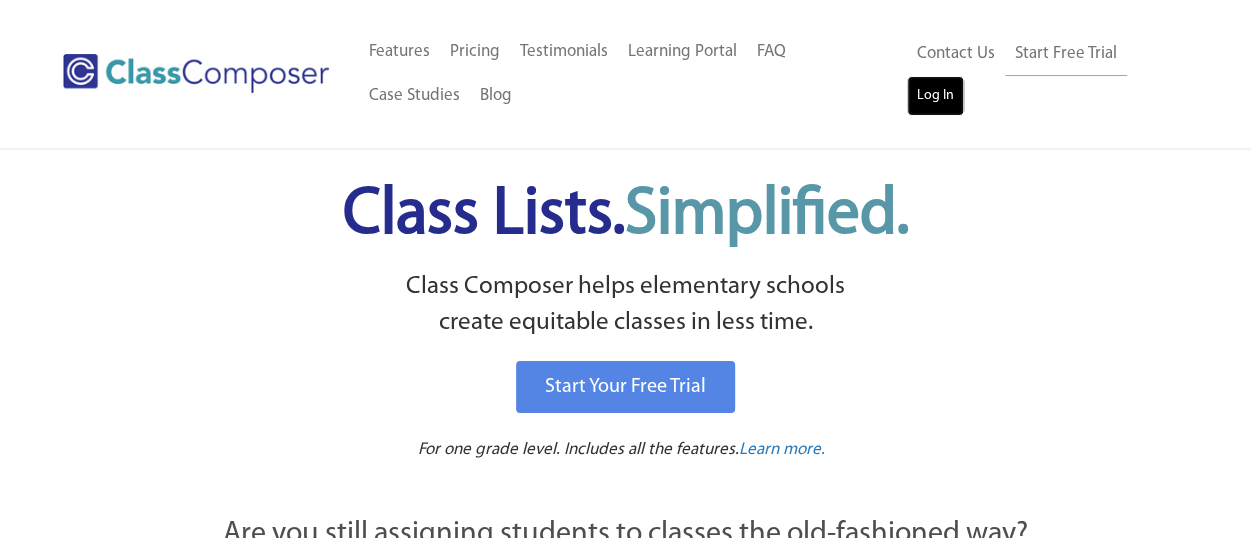 click on "Log In" at bounding box center [935, 96] 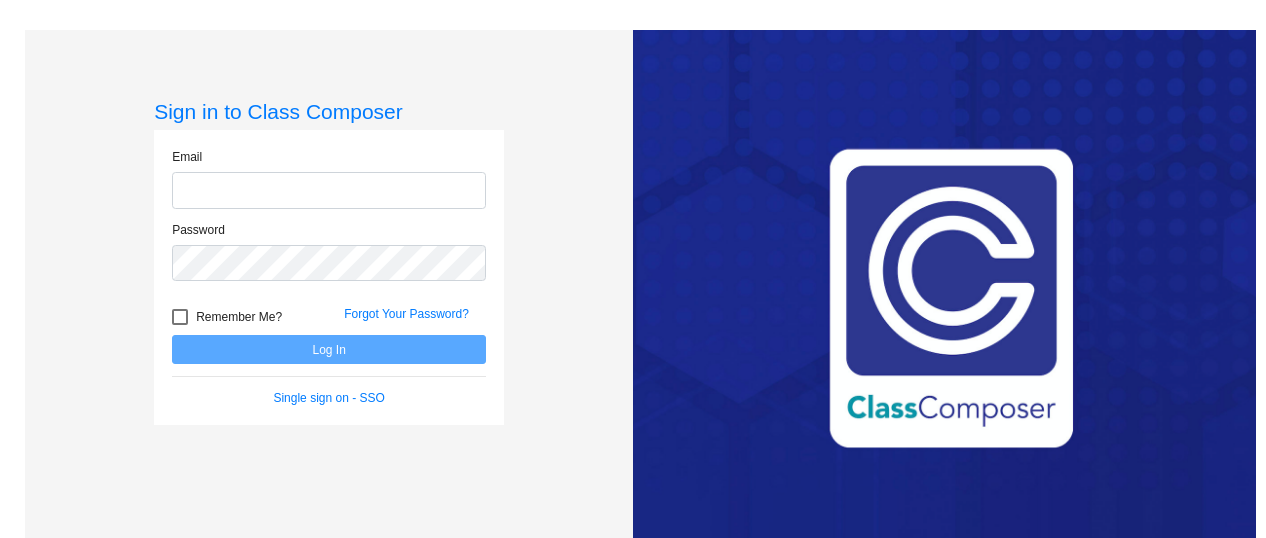scroll, scrollTop: 0, scrollLeft: 0, axis: both 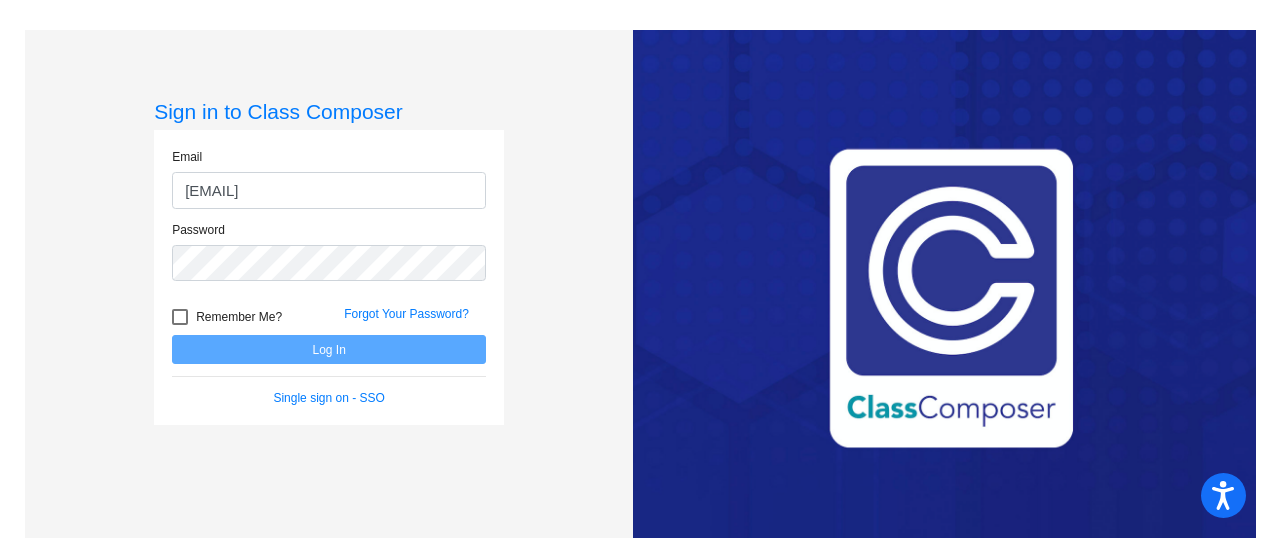 type on "[EMAIL]" 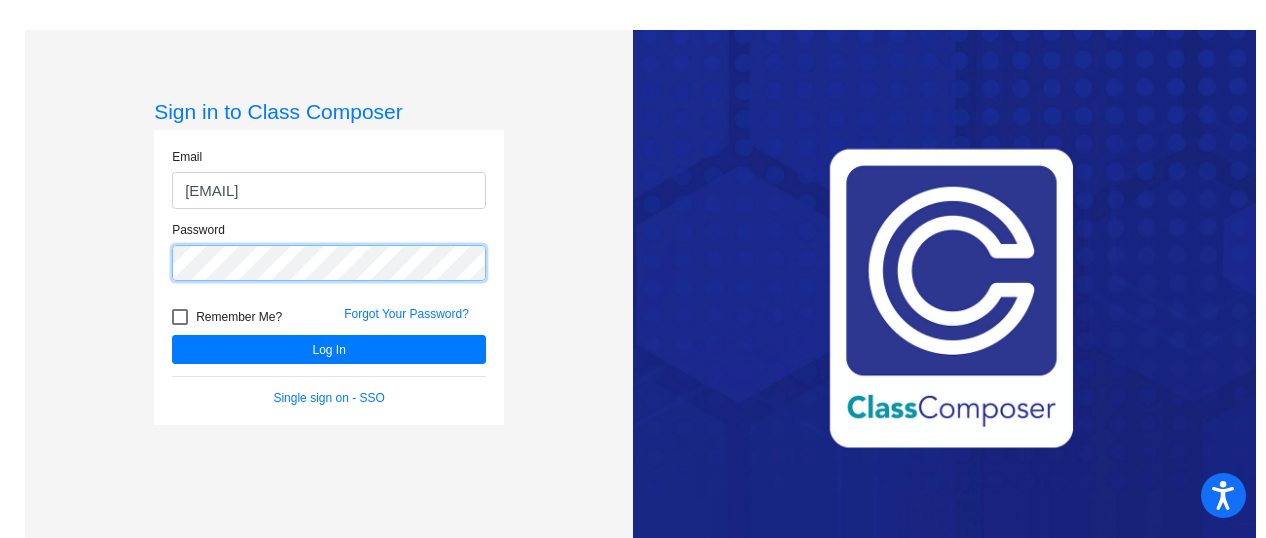 click on "Log In" 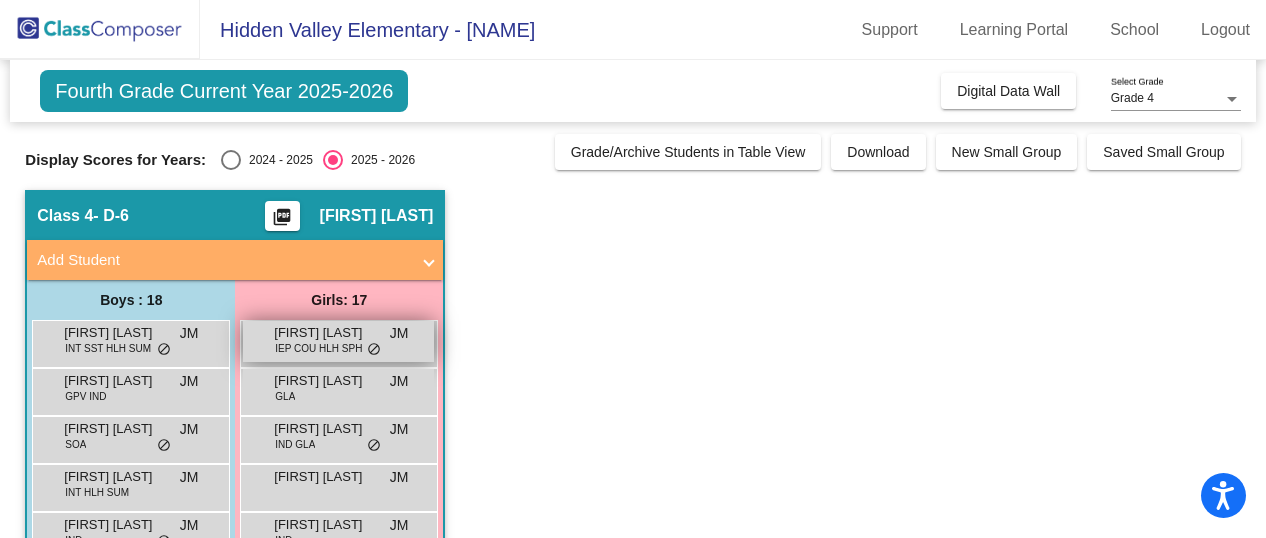 click on "[FIRST] [LAST]" at bounding box center (324, 333) 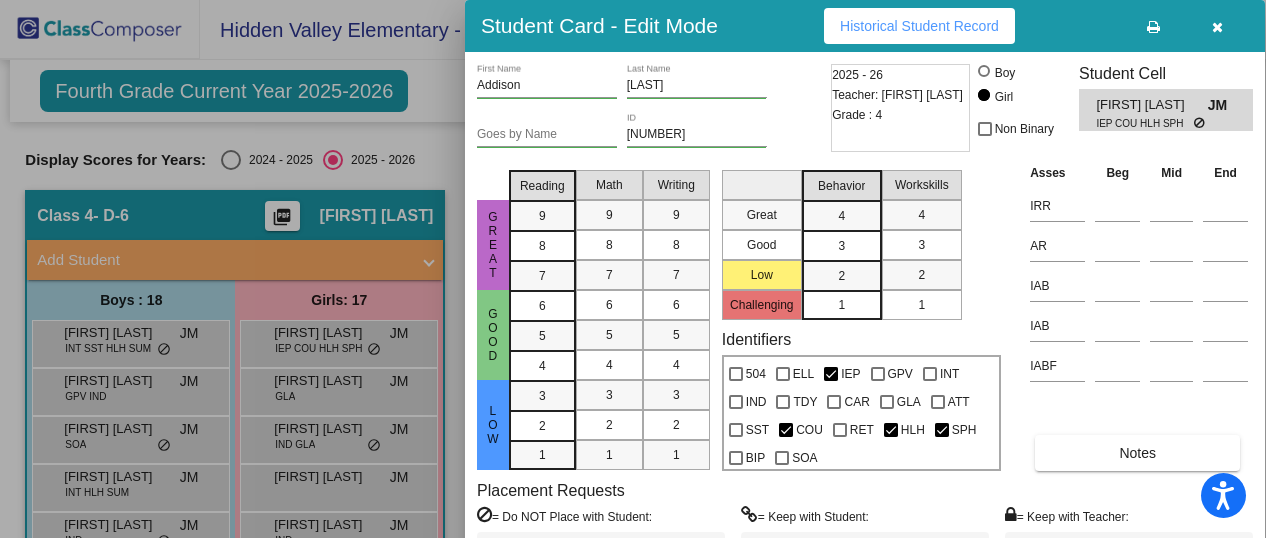 click at bounding box center (1217, 27) 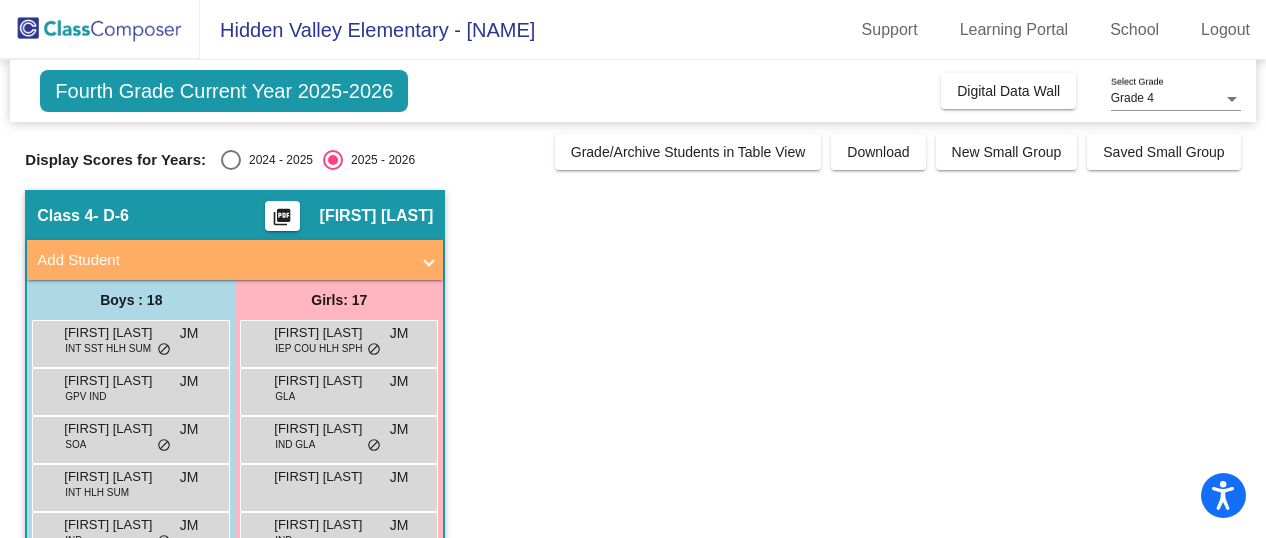 click at bounding box center [231, 160] 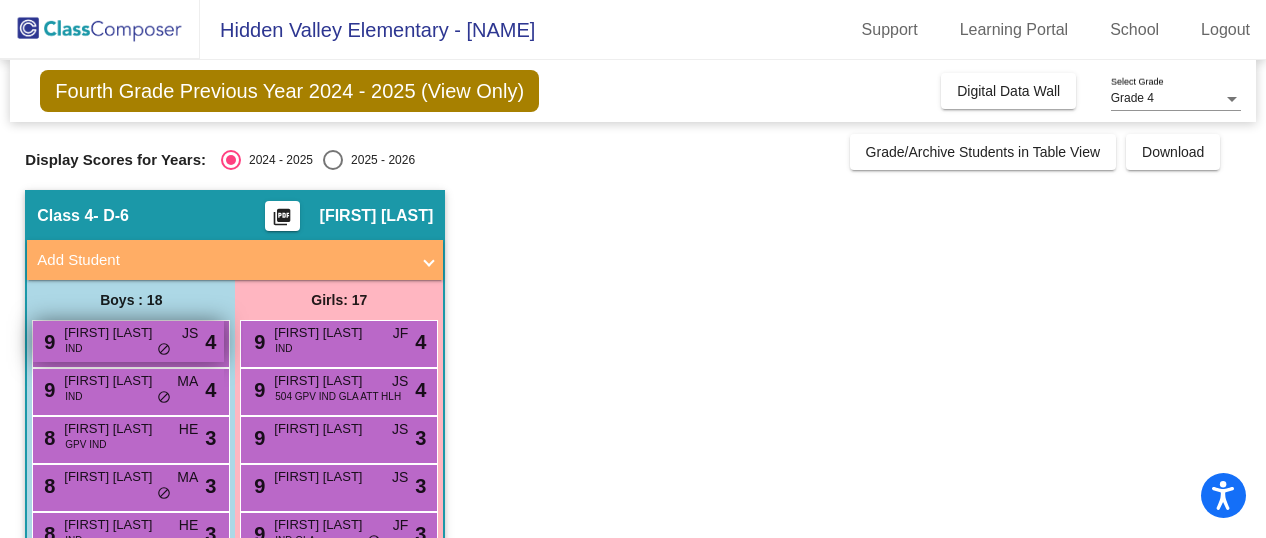 click on "9 Cassius Bell IND JS lock do_not_disturb_alt 4" at bounding box center [128, 341] 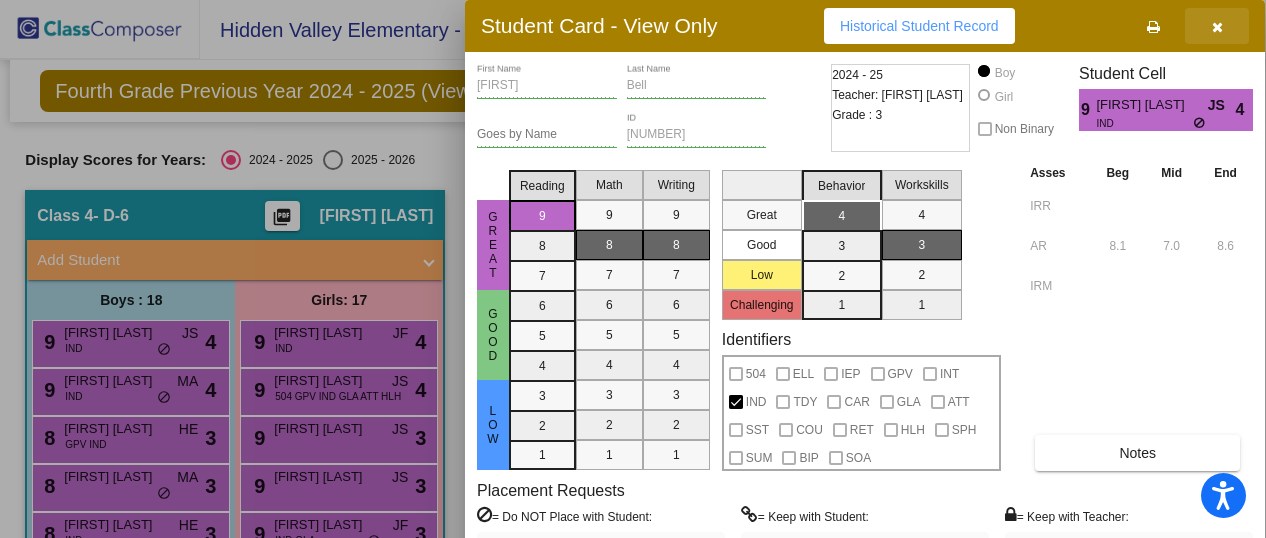 click at bounding box center (1217, 27) 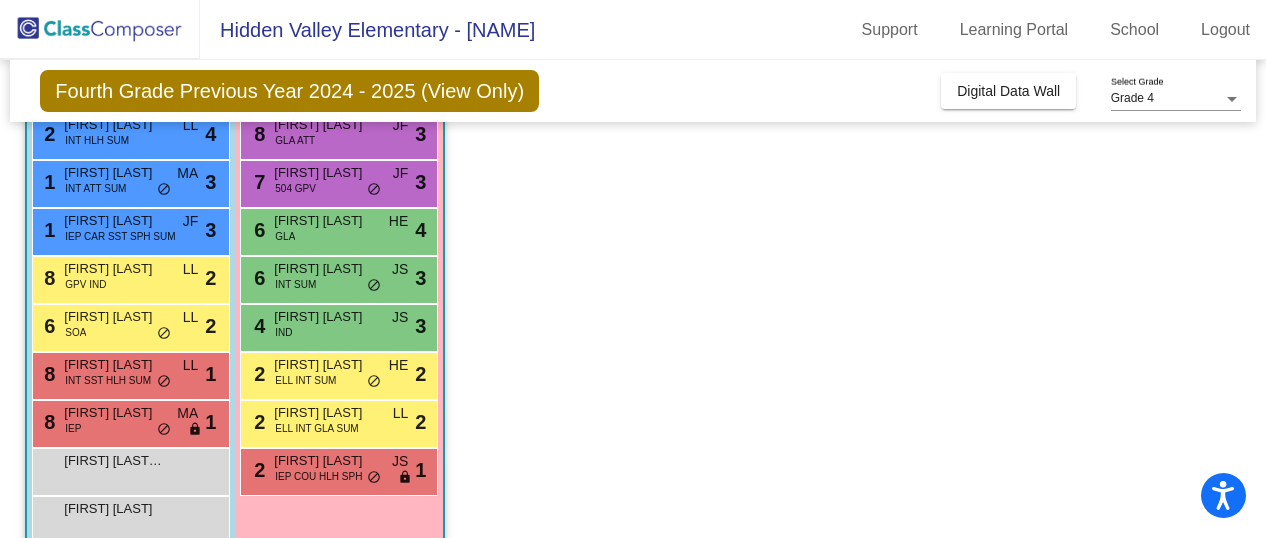 scroll, scrollTop: 678, scrollLeft: 0, axis: vertical 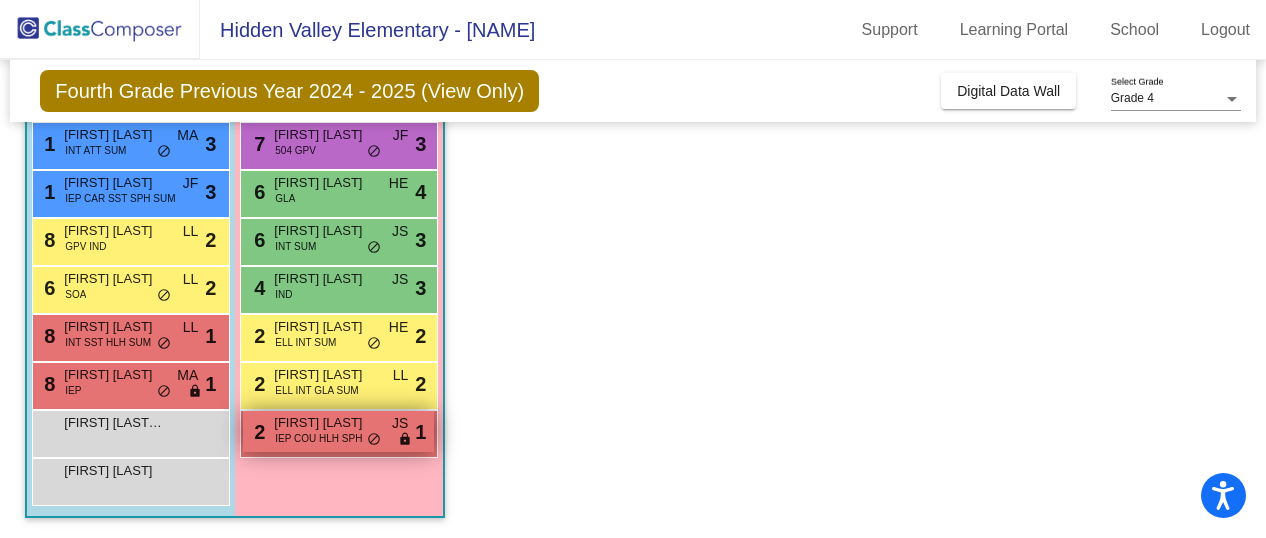 click on "Addison Bryan" at bounding box center [324, 423] 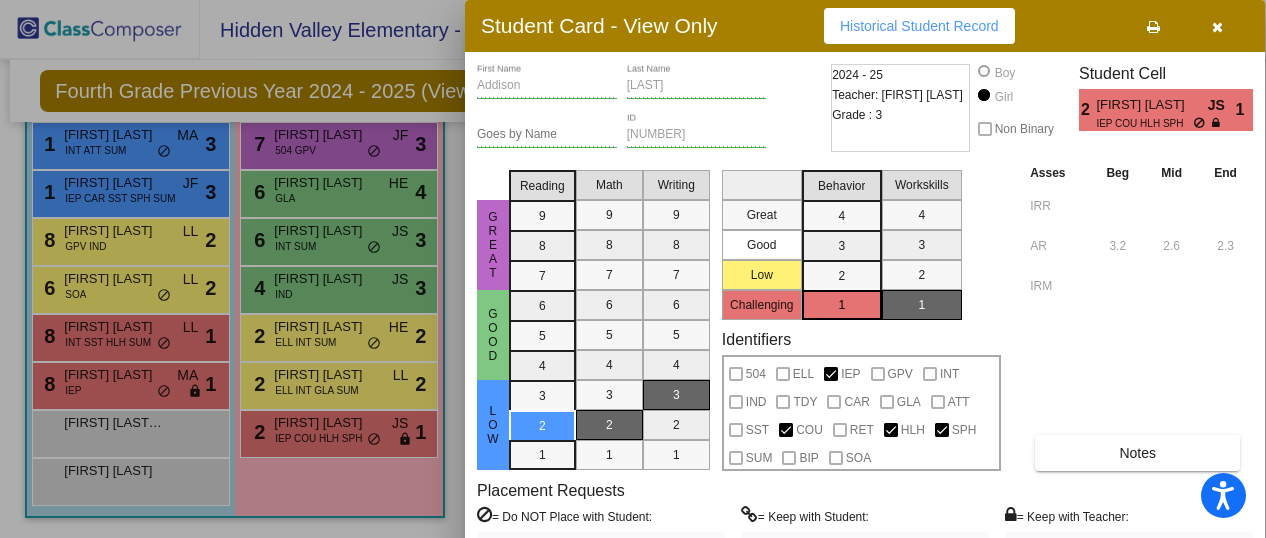 click at bounding box center (633, 269) 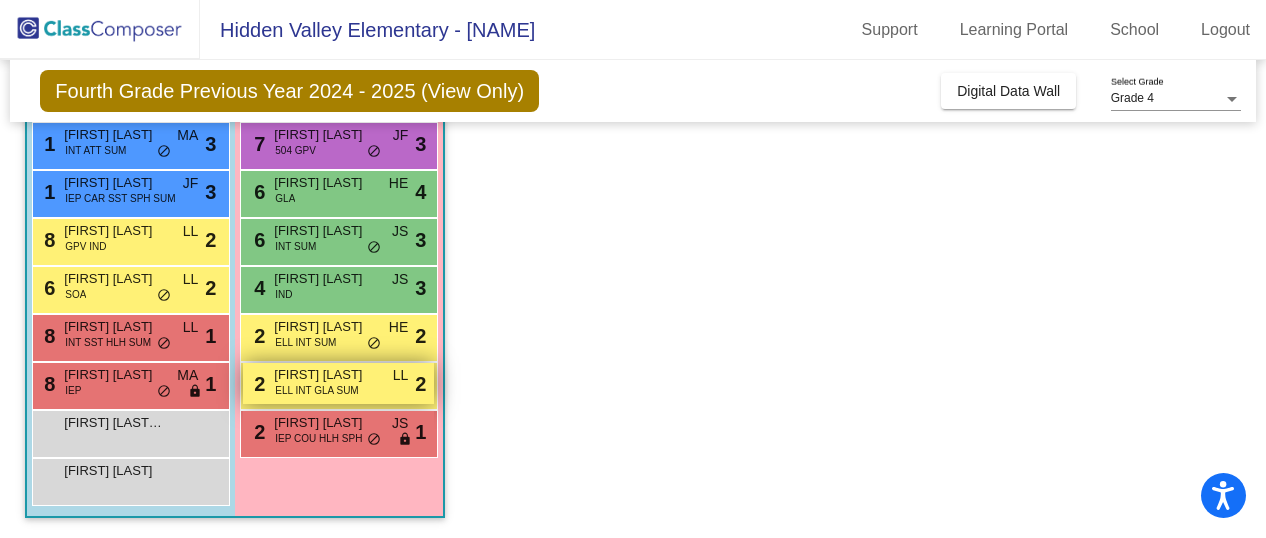 click on "ELL INT GLA SUM" at bounding box center (316, 390) 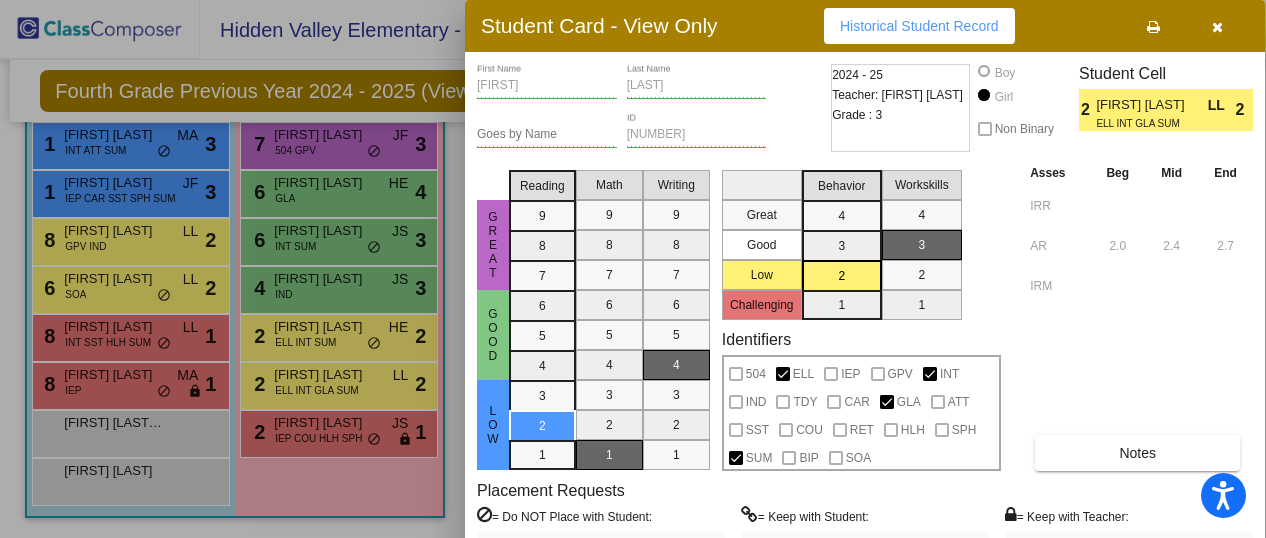 click at bounding box center [633, 269] 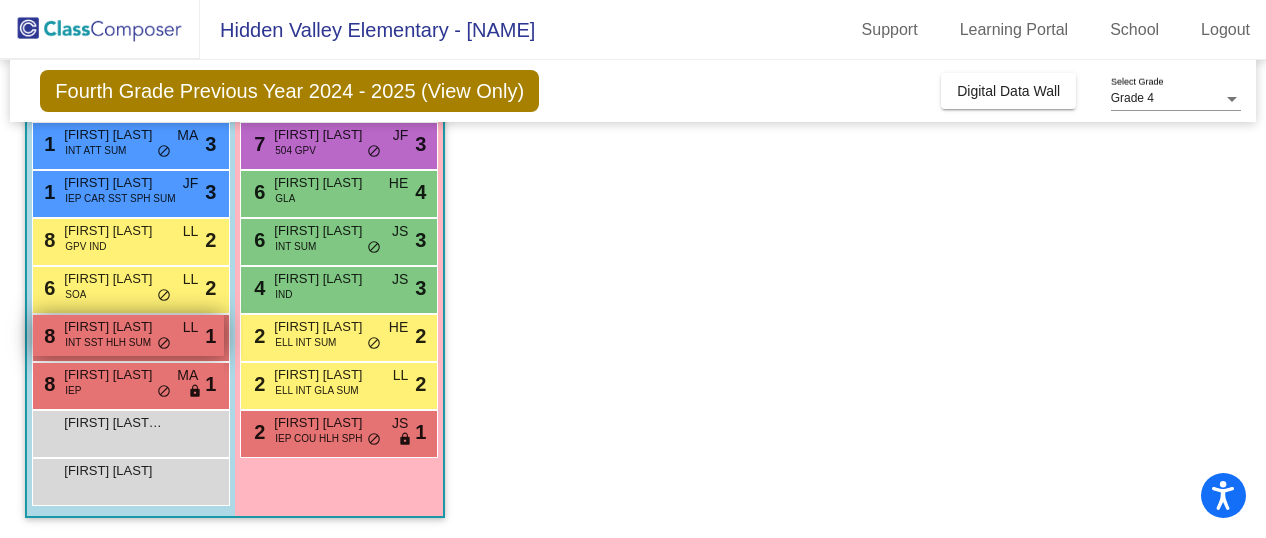click on "INT SST HLH SUM" at bounding box center [108, 342] 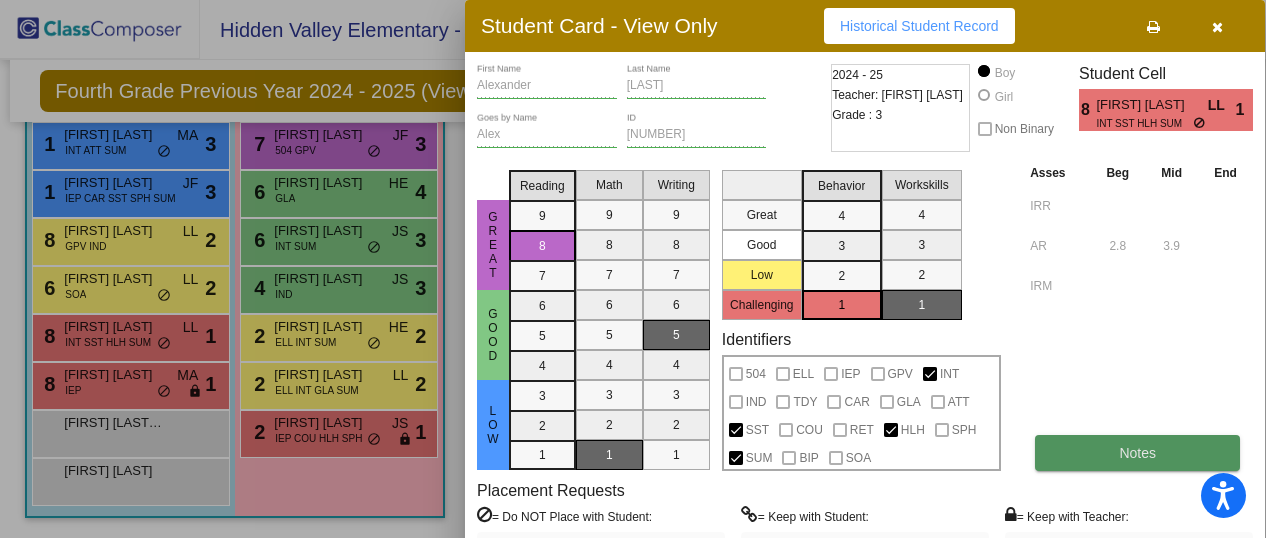 click on "Notes" at bounding box center (1137, 453) 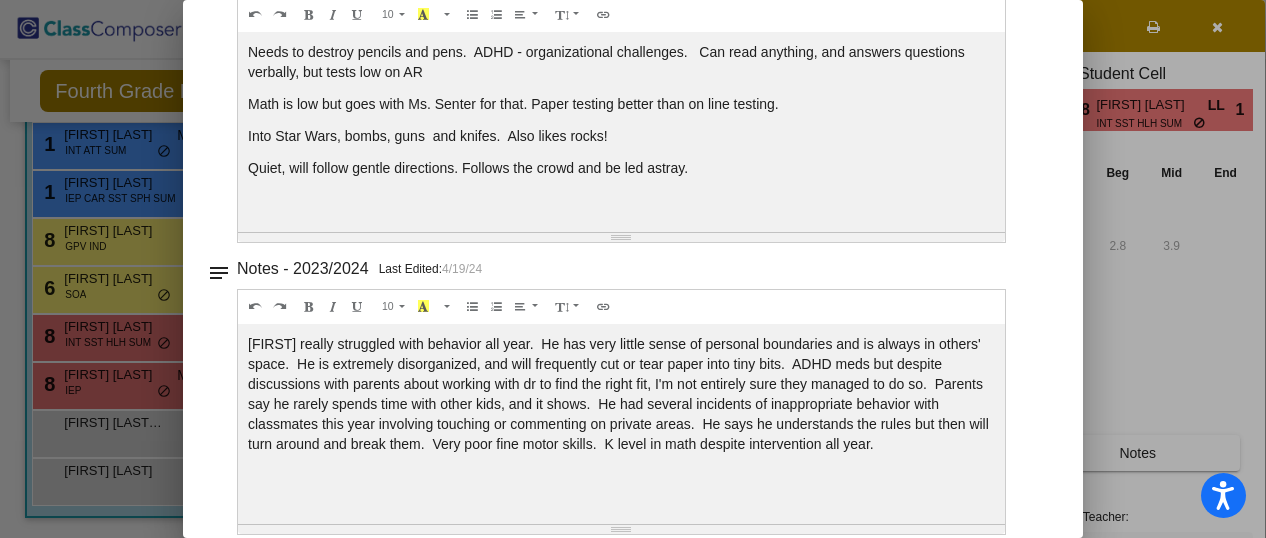 scroll, scrollTop: 0, scrollLeft: 0, axis: both 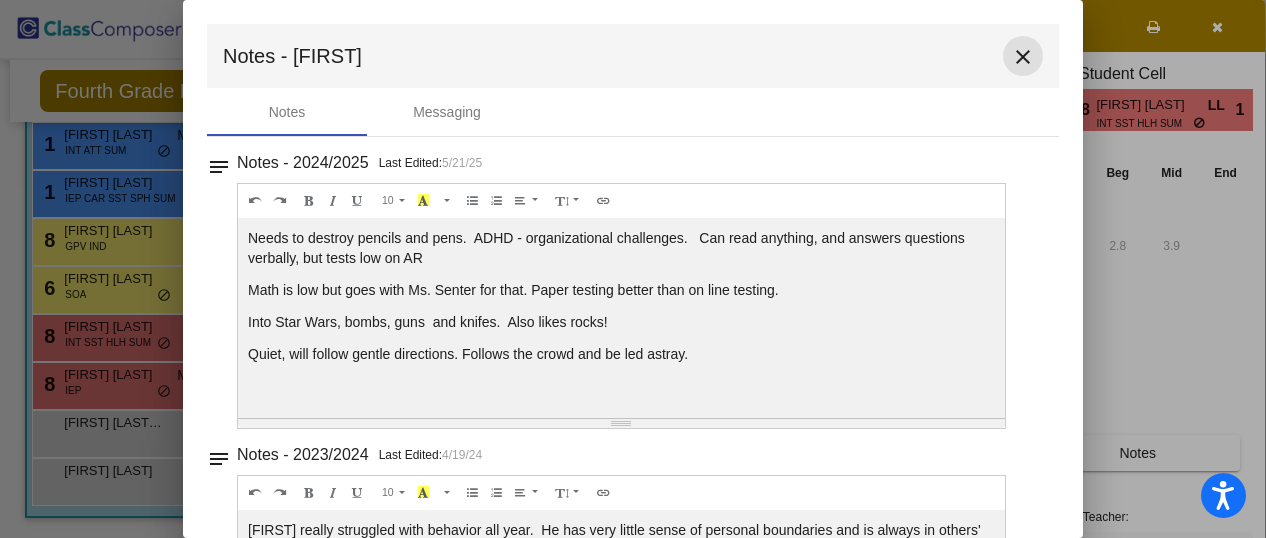 click on "close" at bounding box center (1023, 57) 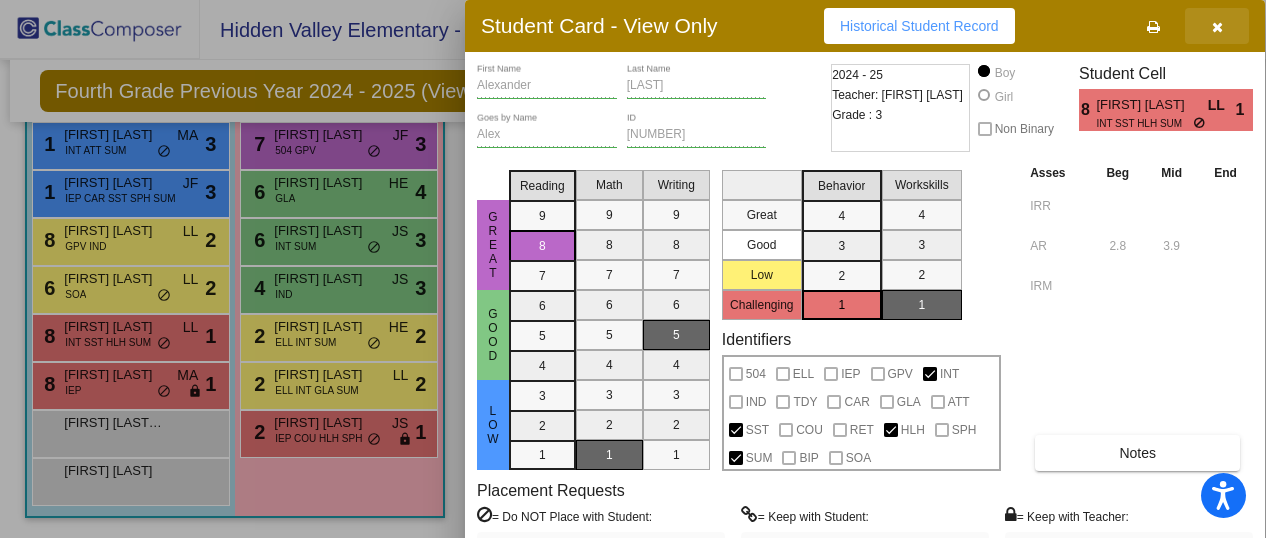 click at bounding box center [1217, 27] 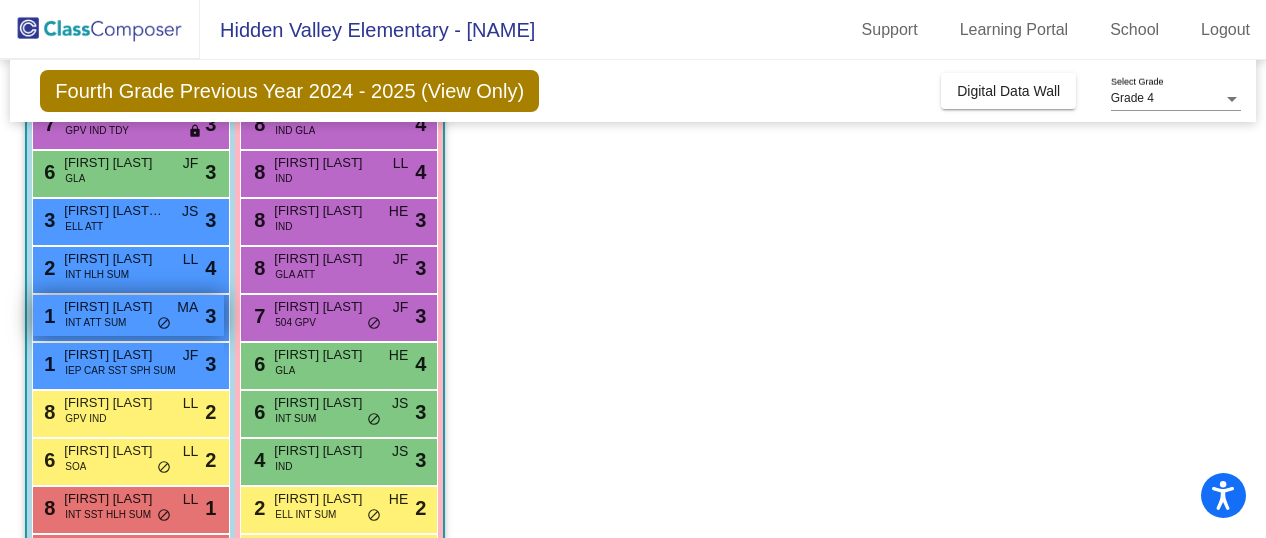 scroll, scrollTop: 478, scrollLeft: 0, axis: vertical 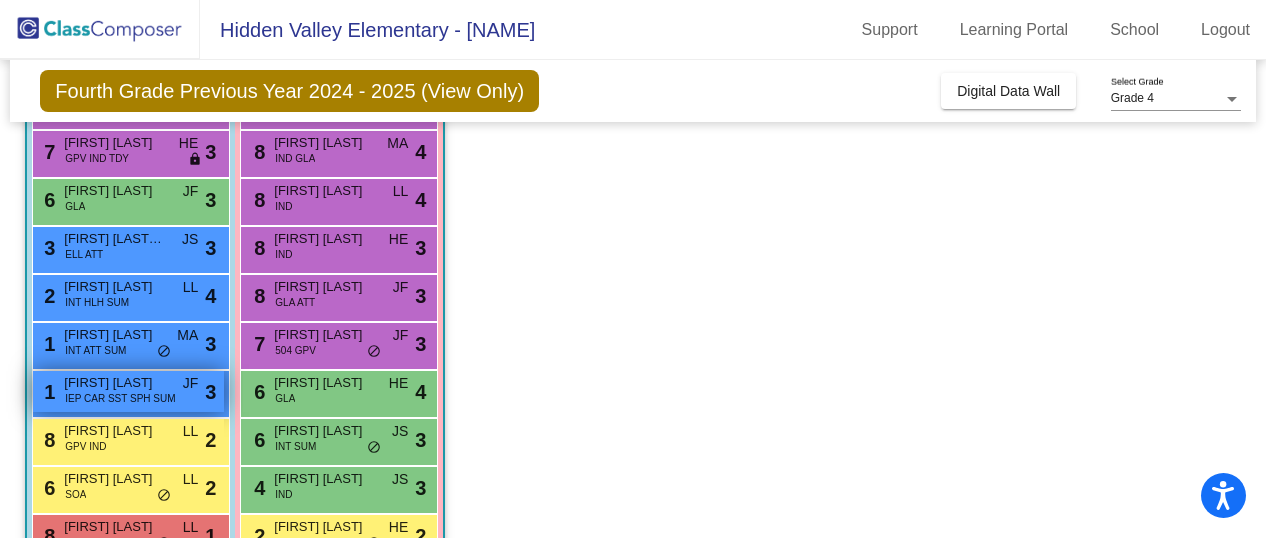 click on "IEP CAR SST SPH SUM" at bounding box center [120, 398] 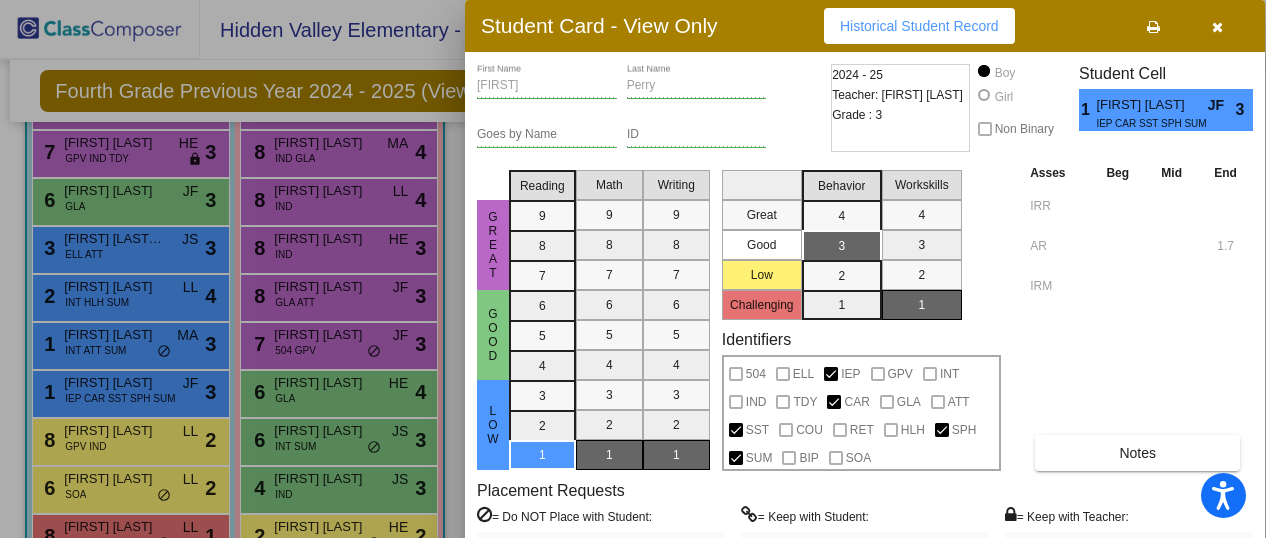 click at bounding box center [633, 269] 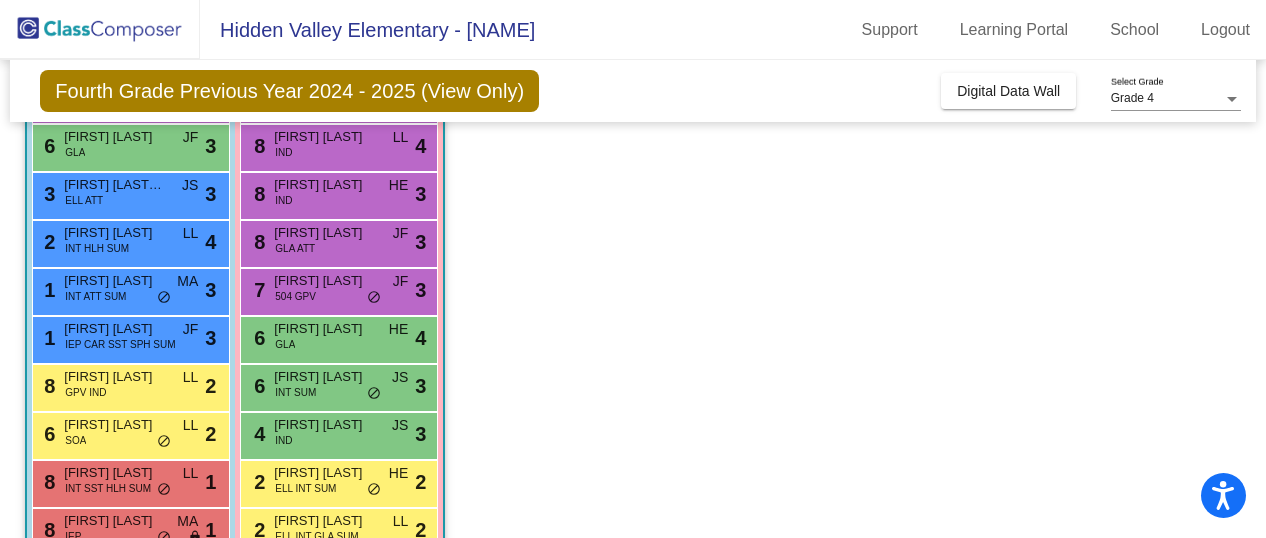 scroll, scrollTop: 578, scrollLeft: 0, axis: vertical 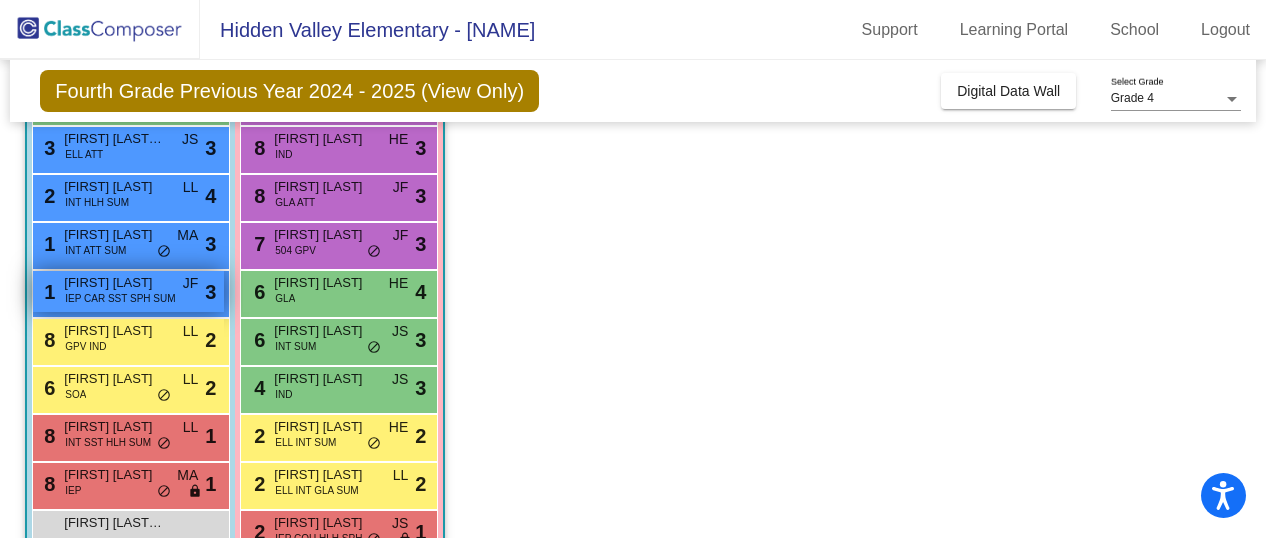 click on "IEP CAR SST SPH SUM" at bounding box center (120, 298) 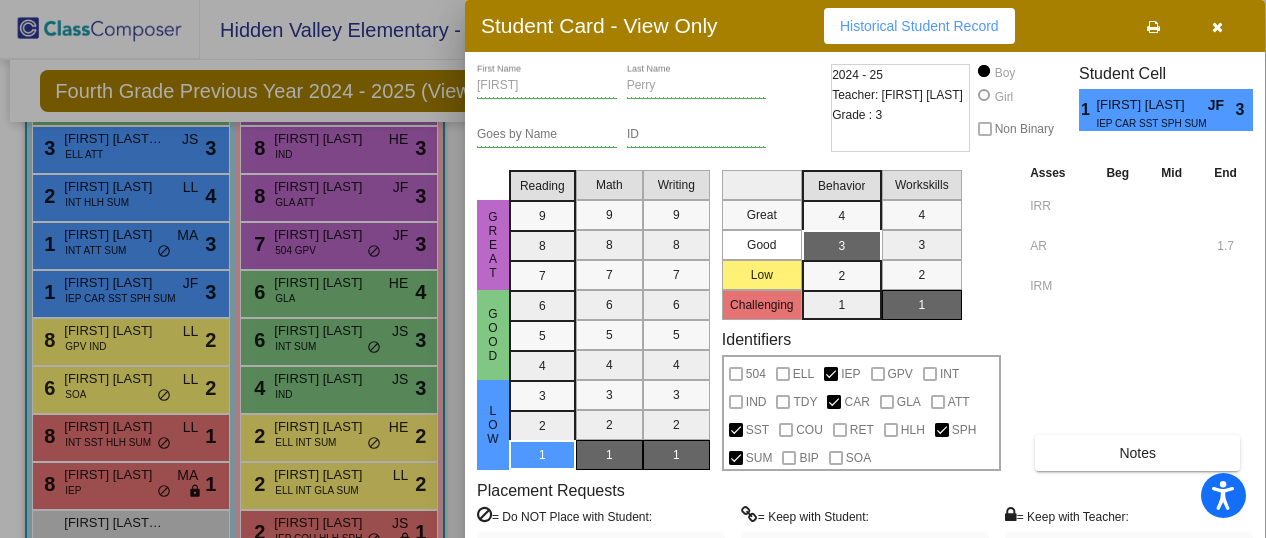 click at bounding box center [1217, 27] 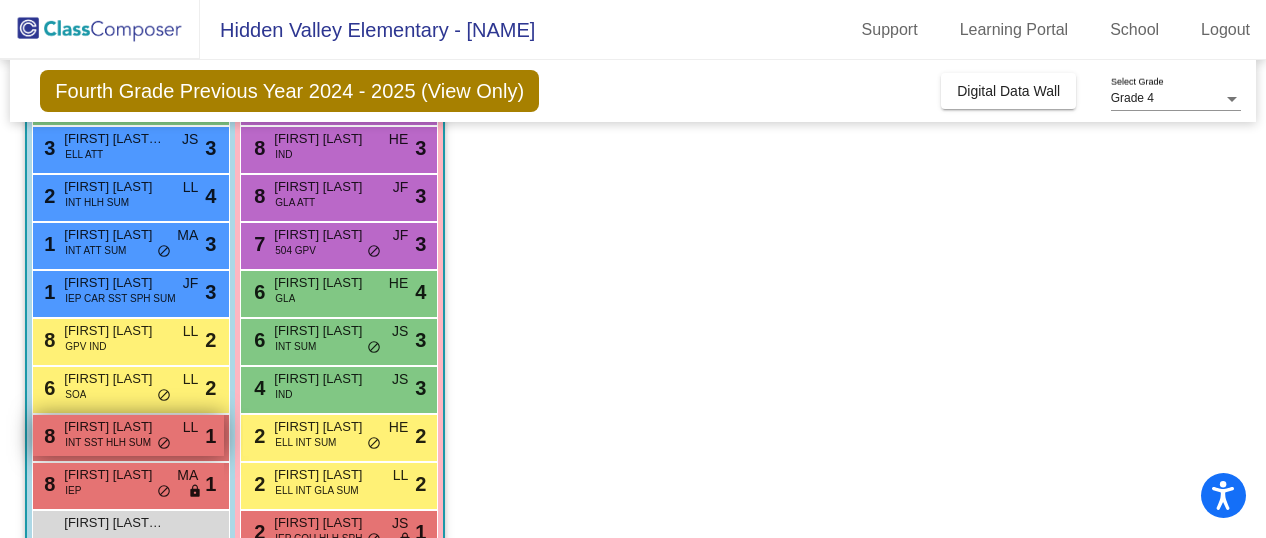 click on "INT SST HLH SUM" at bounding box center [108, 442] 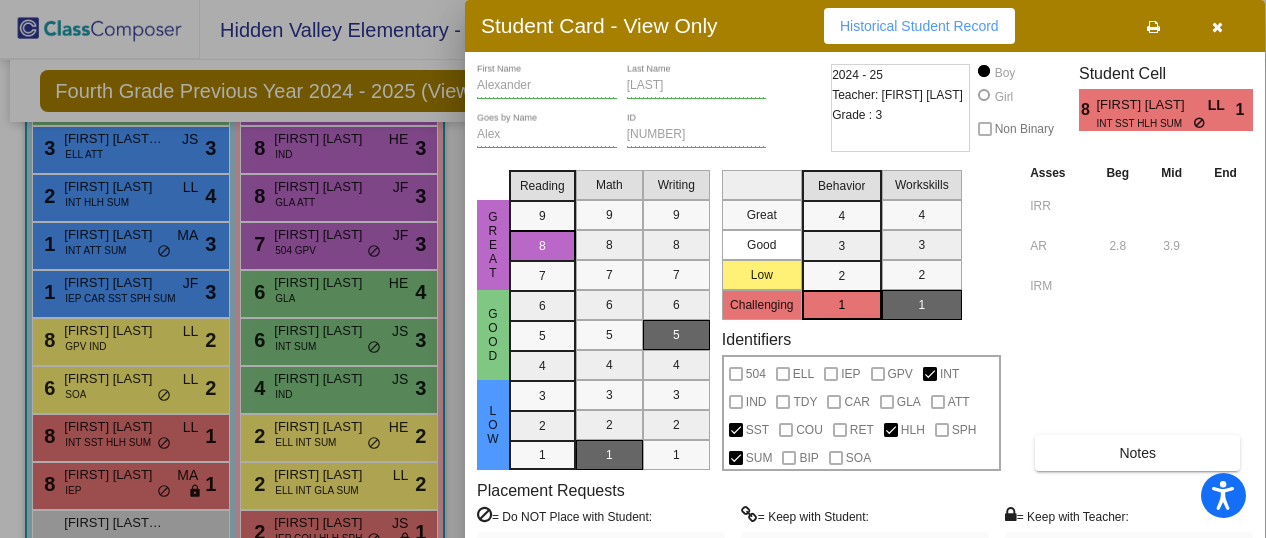 click at bounding box center (633, 269) 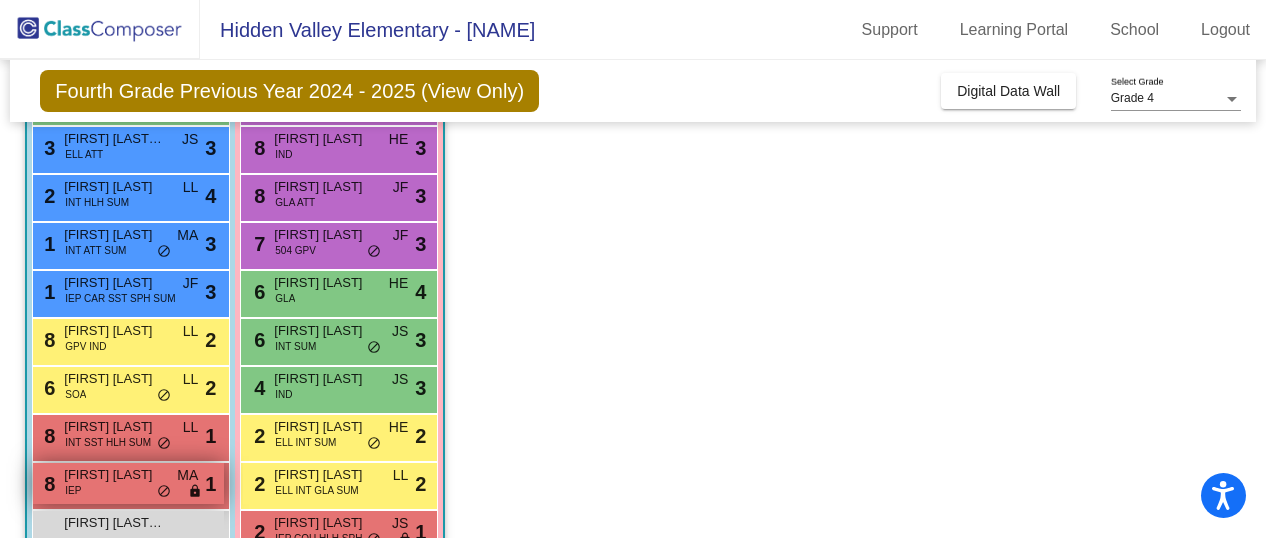 click on "Timoteo Rodriguez" at bounding box center (114, 475) 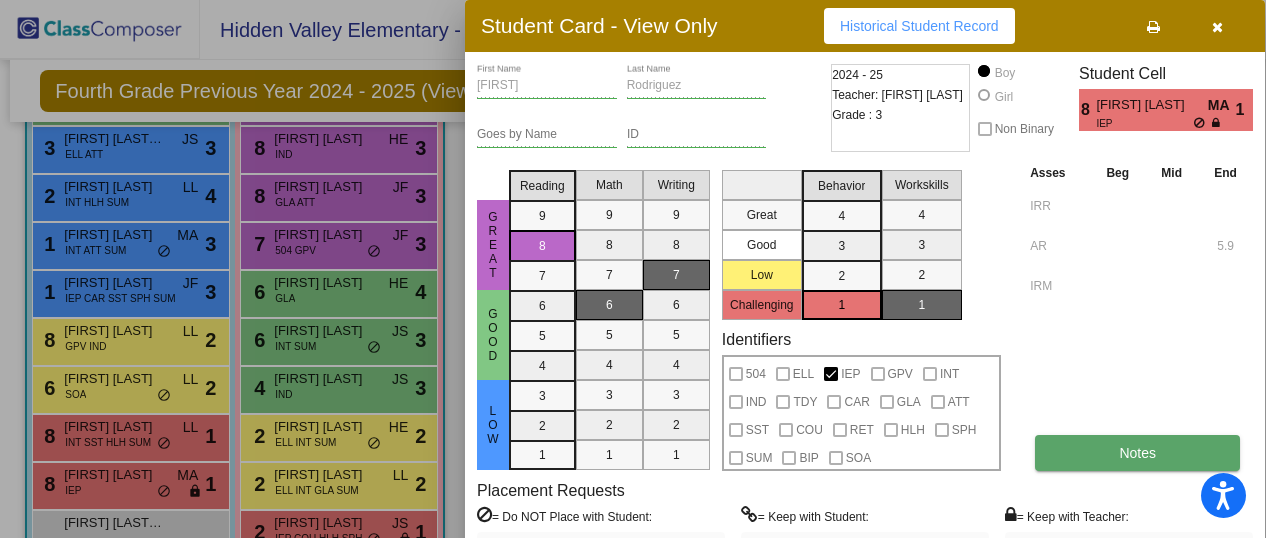 click on "Notes" at bounding box center (1137, 453) 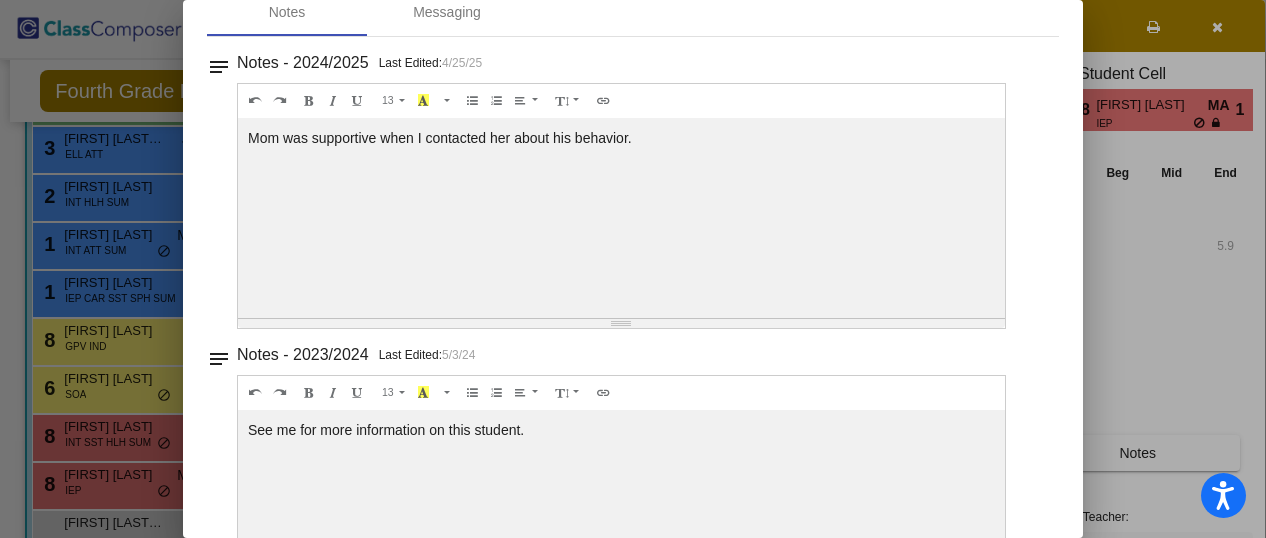 scroll, scrollTop: 0, scrollLeft: 0, axis: both 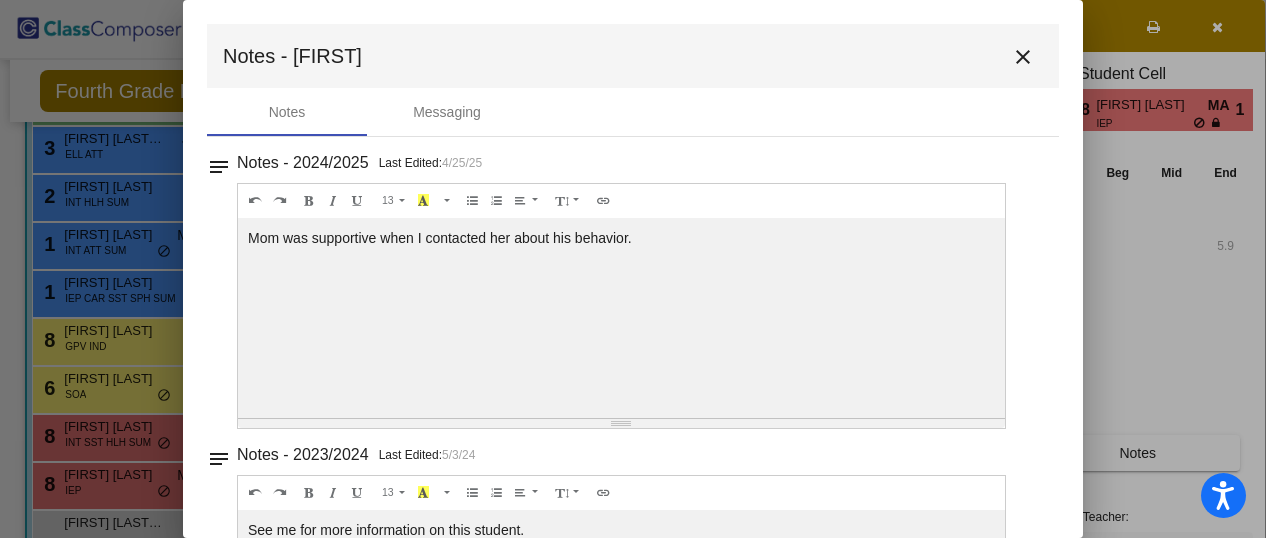 click on "close" at bounding box center [1023, 57] 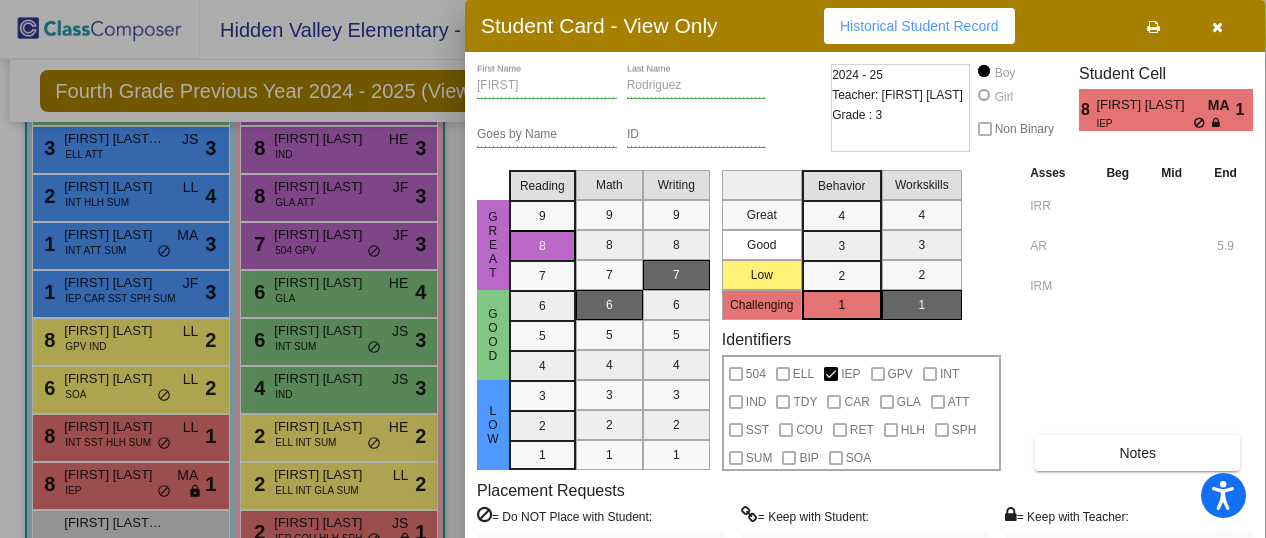 click at bounding box center [1217, 27] 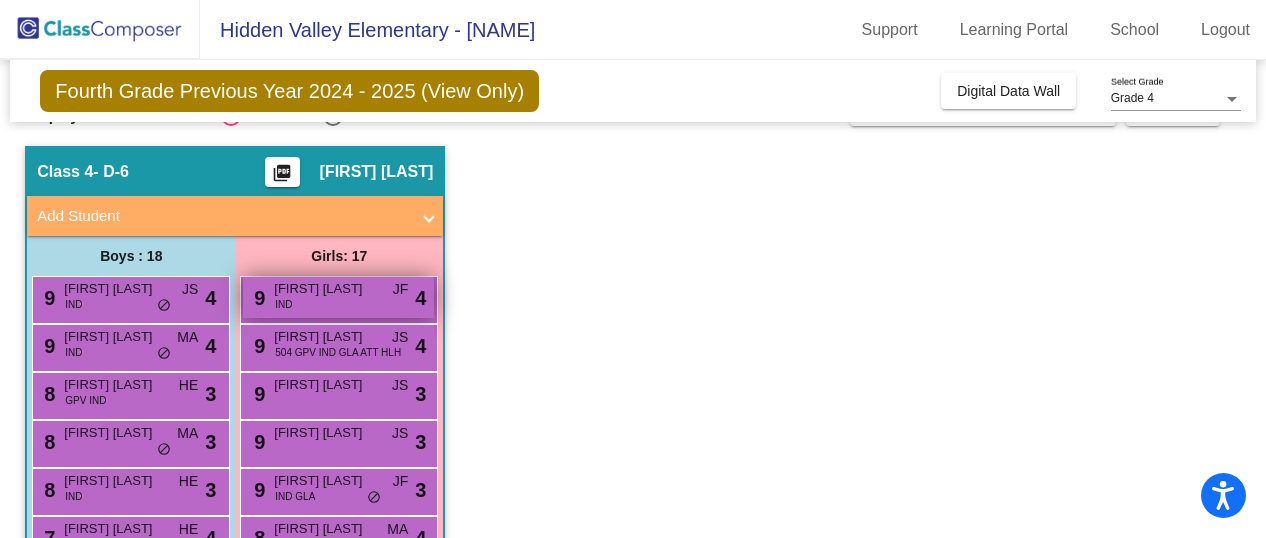 scroll, scrollTop: 0, scrollLeft: 0, axis: both 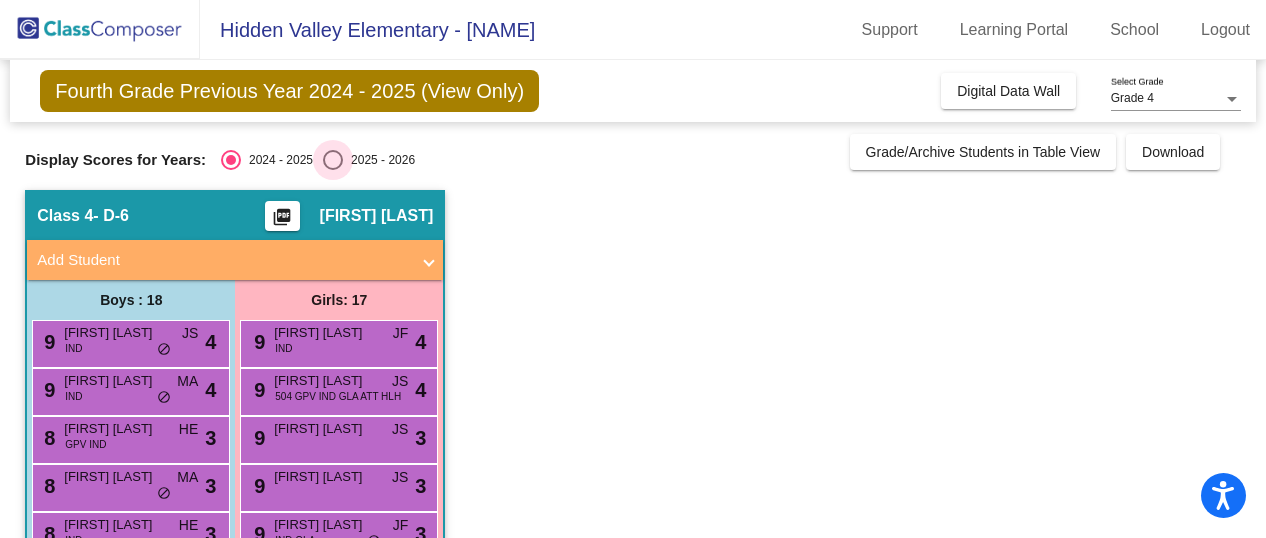 click at bounding box center (333, 160) 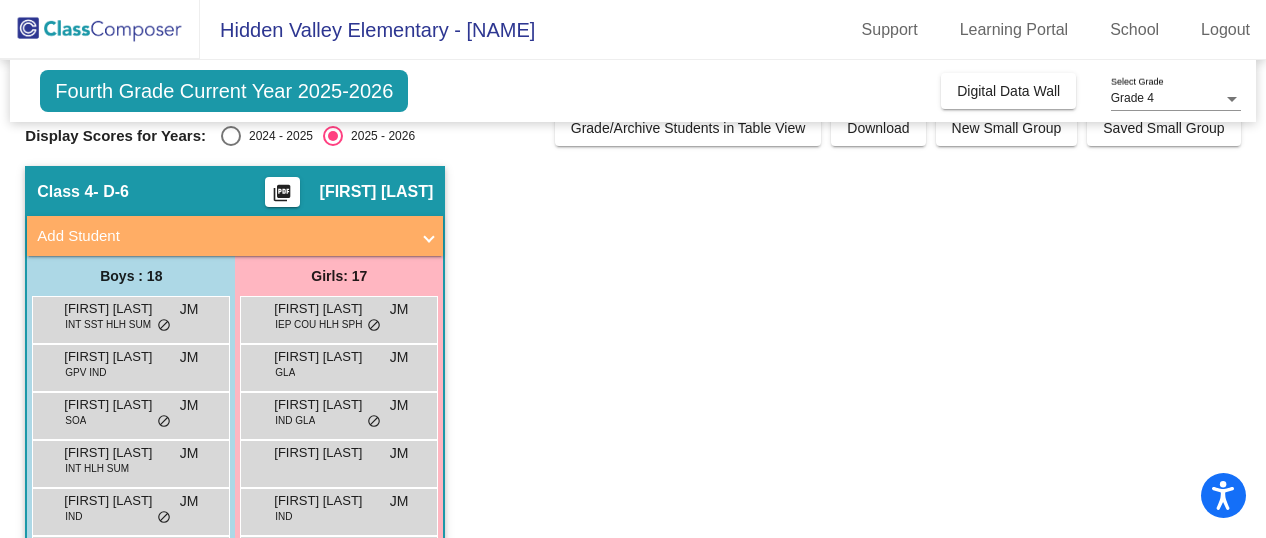 scroll, scrollTop: 0, scrollLeft: 0, axis: both 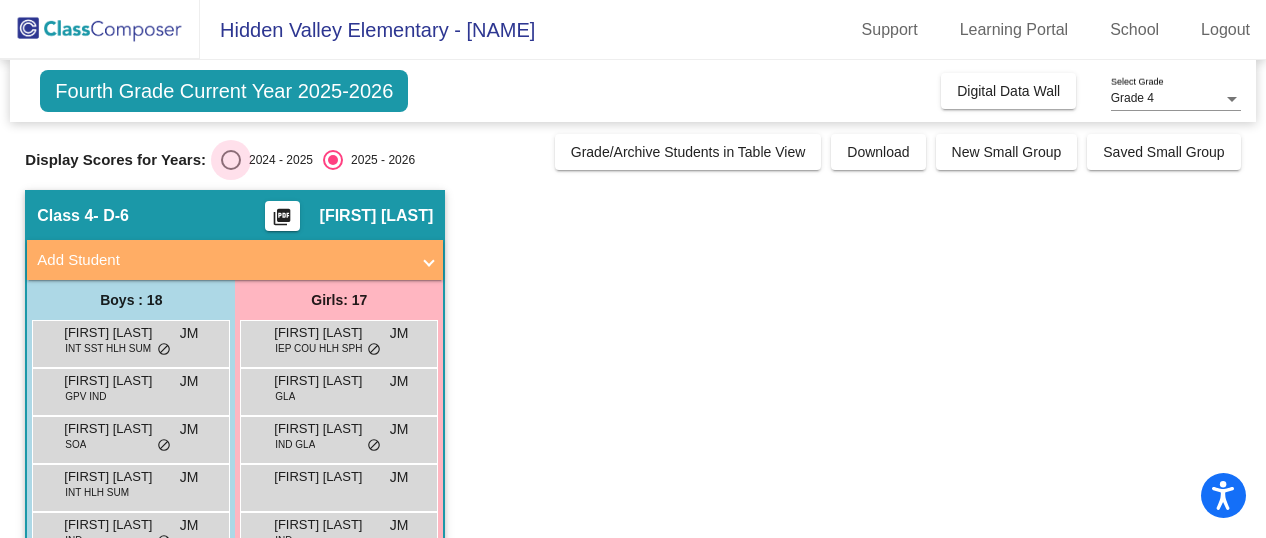 click at bounding box center [231, 160] 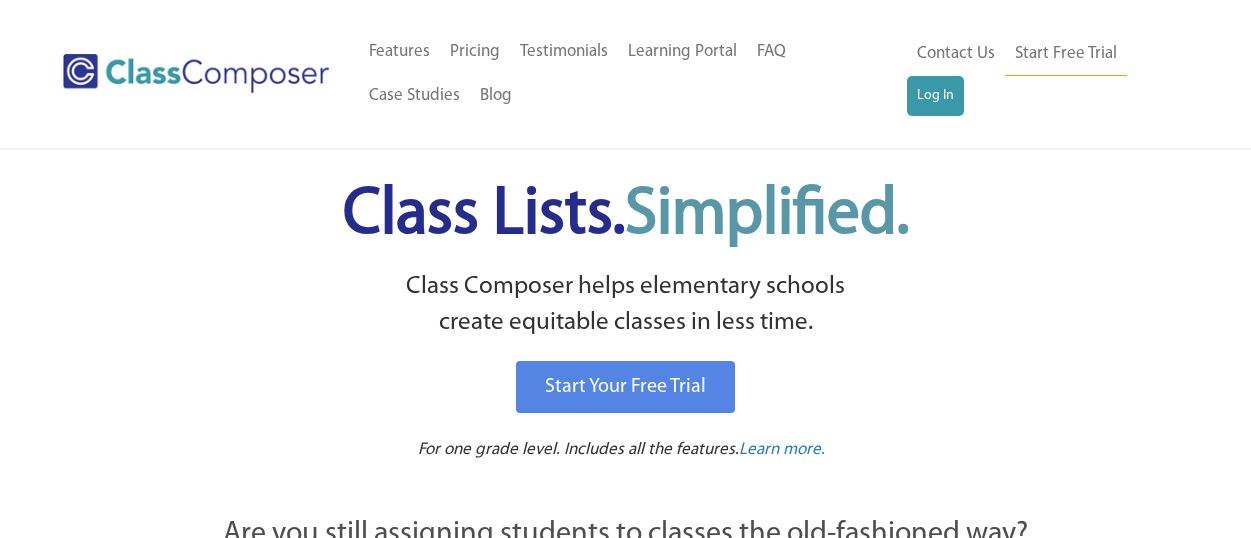 scroll, scrollTop: 0, scrollLeft: 0, axis: both 